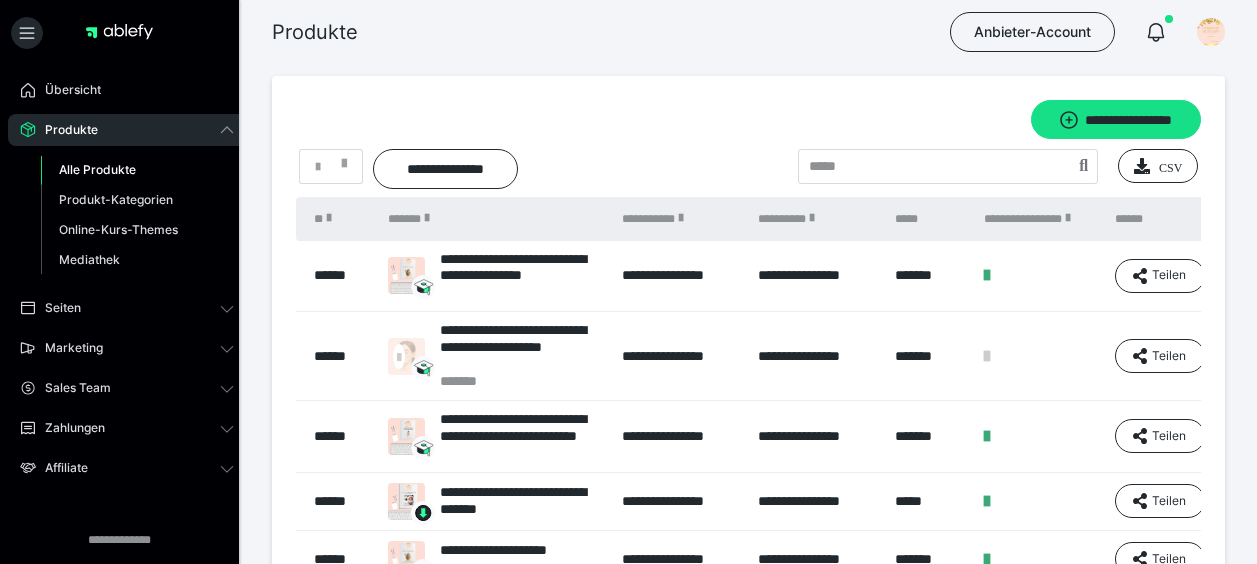 scroll, scrollTop: 0, scrollLeft: 0, axis: both 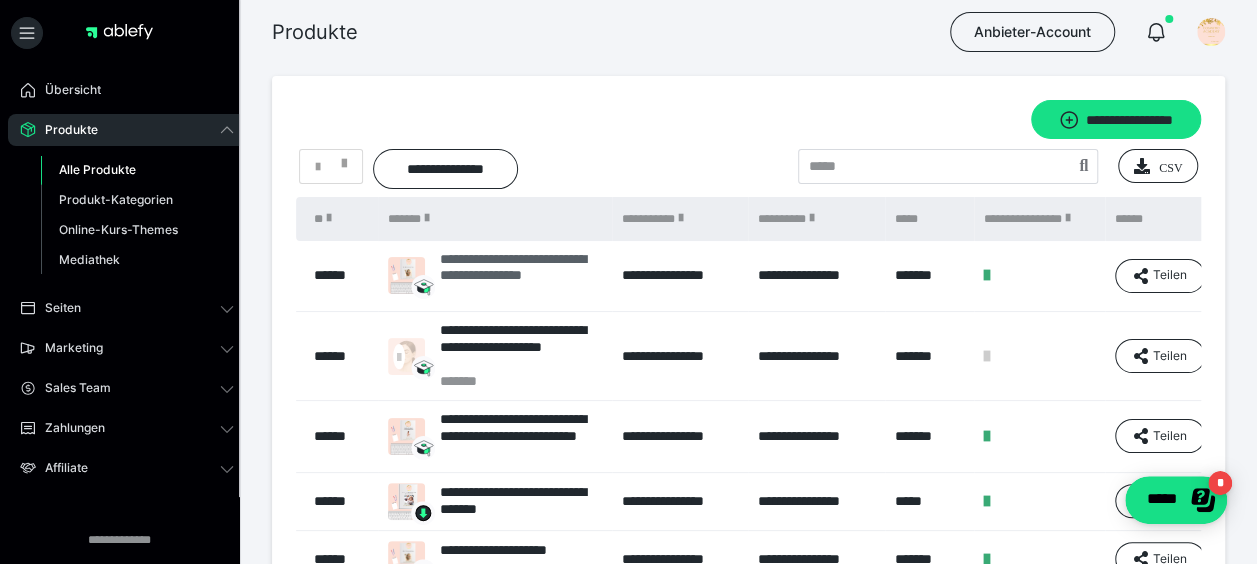 click on "**********" at bounding box center [521, 276] 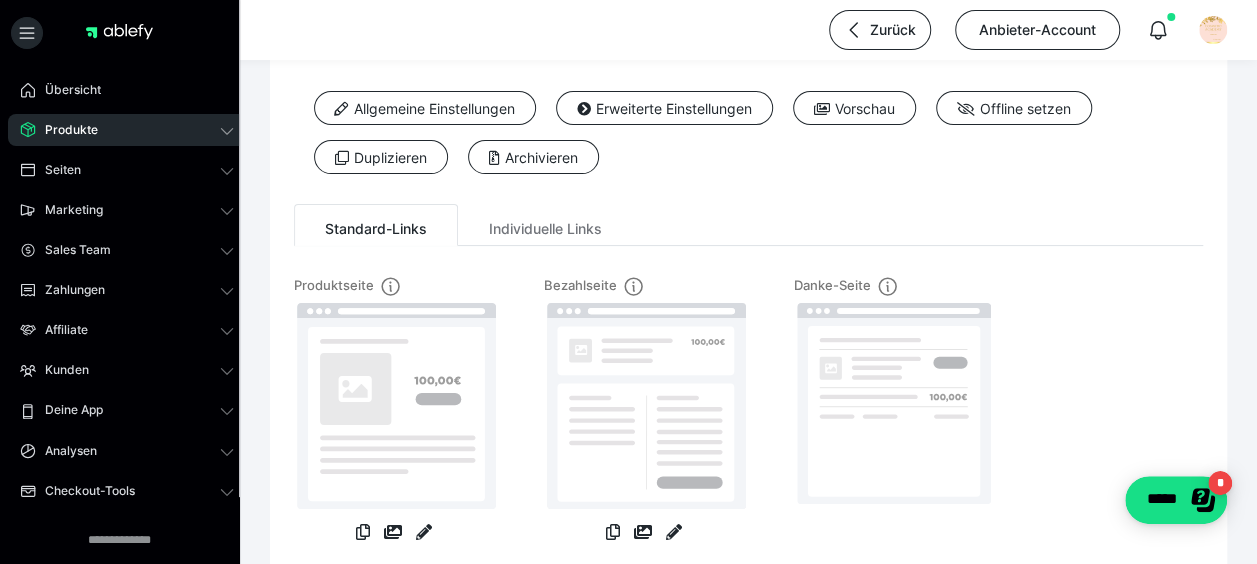 scroll, scrollTop: 0, scrollLeft: 0, axis: both 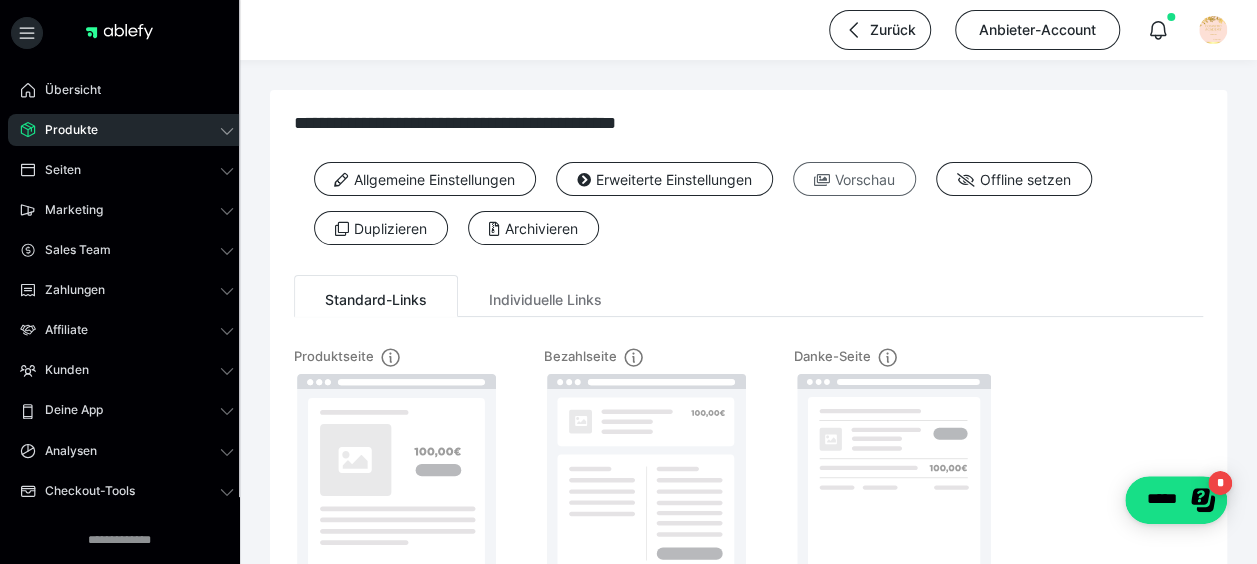 click on "Vorschau" at bounding box center (854, 179) 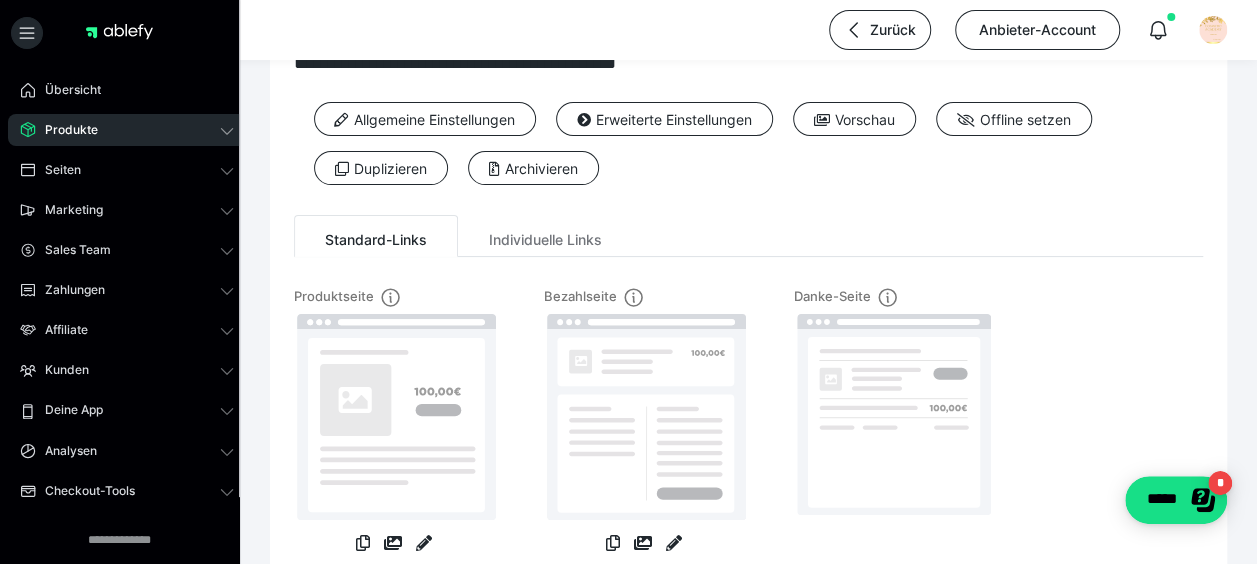 scroll, scrollTop: 0, scrollLeft: 0, axis: both 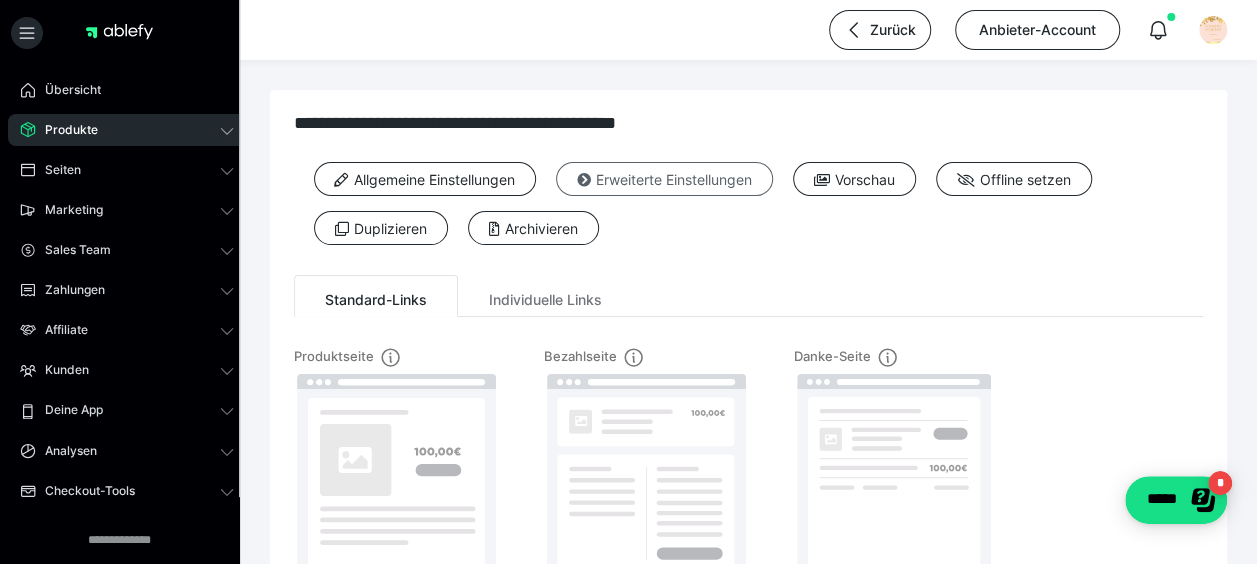 click on "Erweiterte Einstellungen" at bounding box center (664, 179) 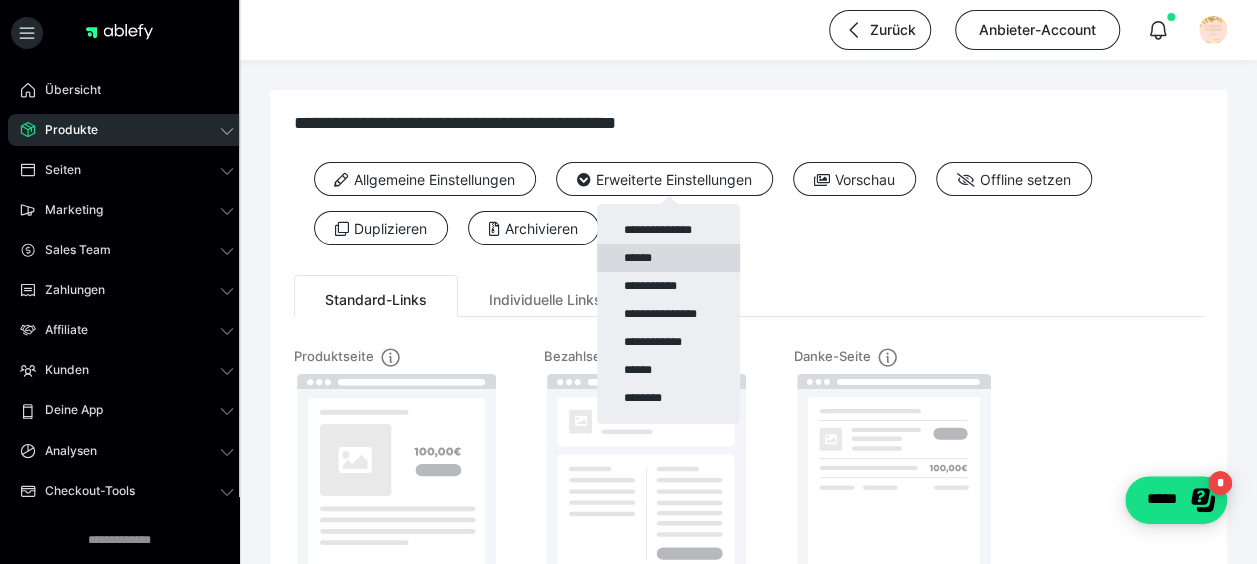 click on "******" at bounding box center [668, 258] 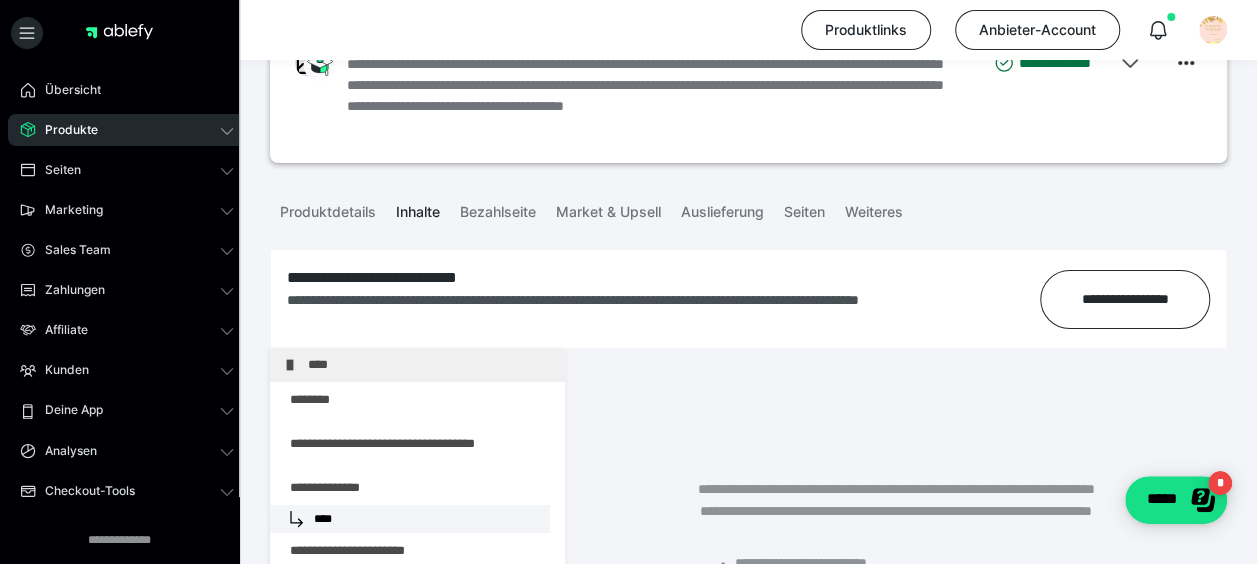 scroll, scrollTop: 200, scrollLeft: 0, axis: vertical 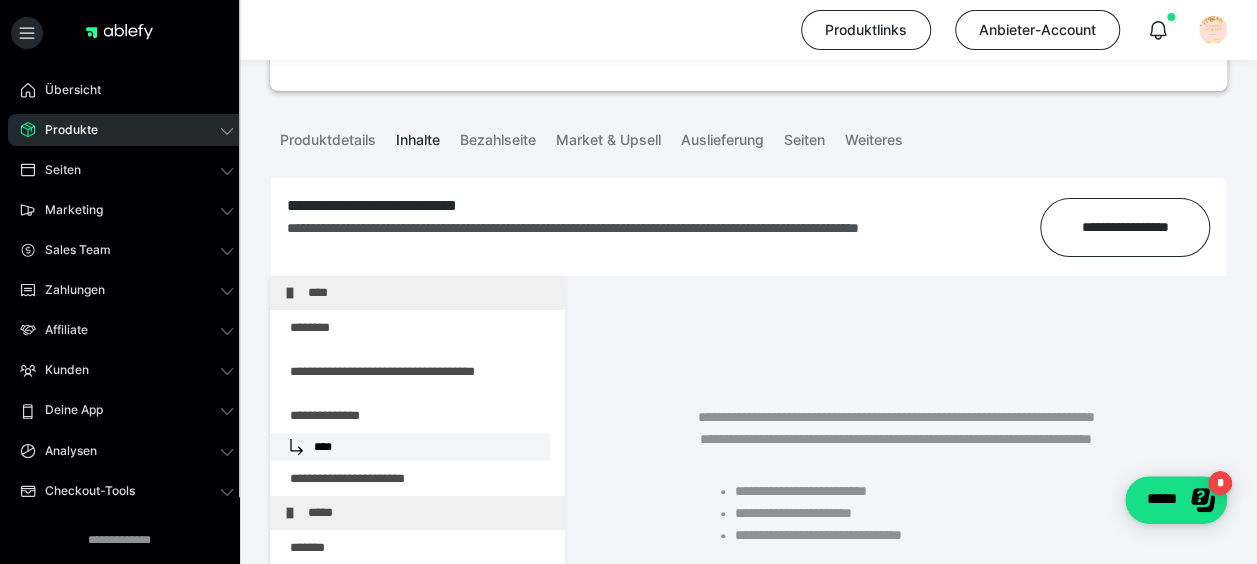 click on "Inhalte" at bounding box center [418, 136] 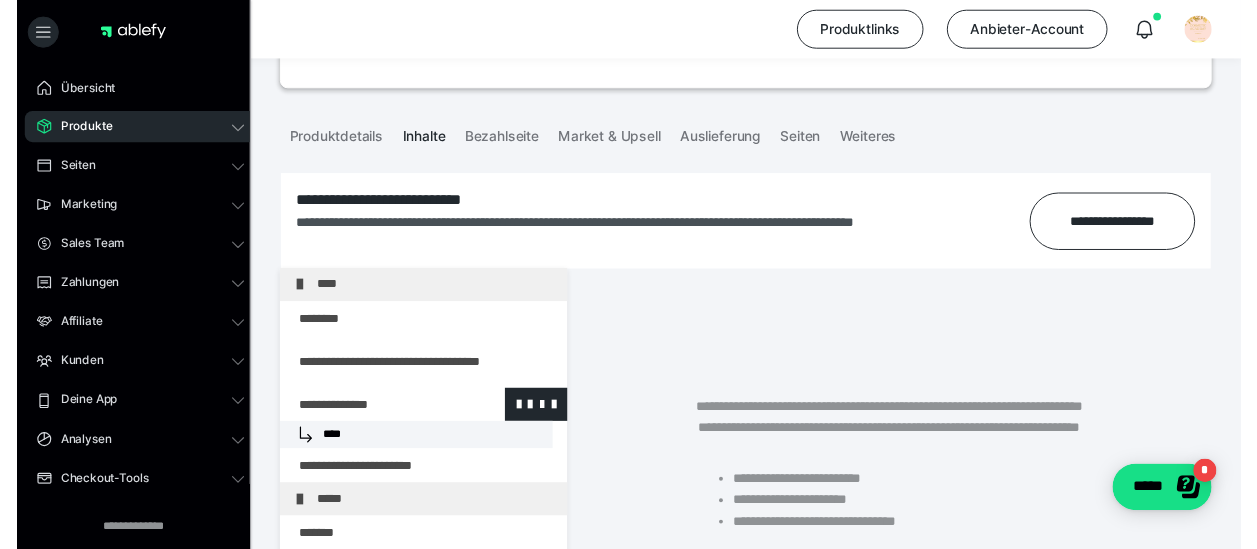 scroll, scrollTop: 70, scrollLeft: 0, axis: vertical 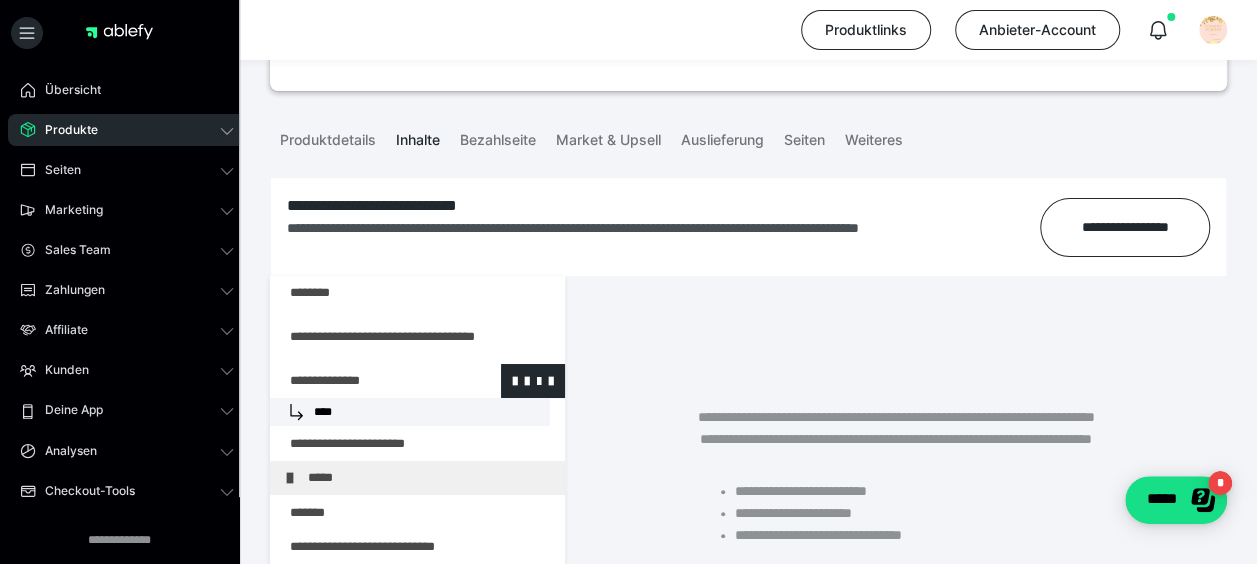 click on "****" at bounding box center (410, 412) 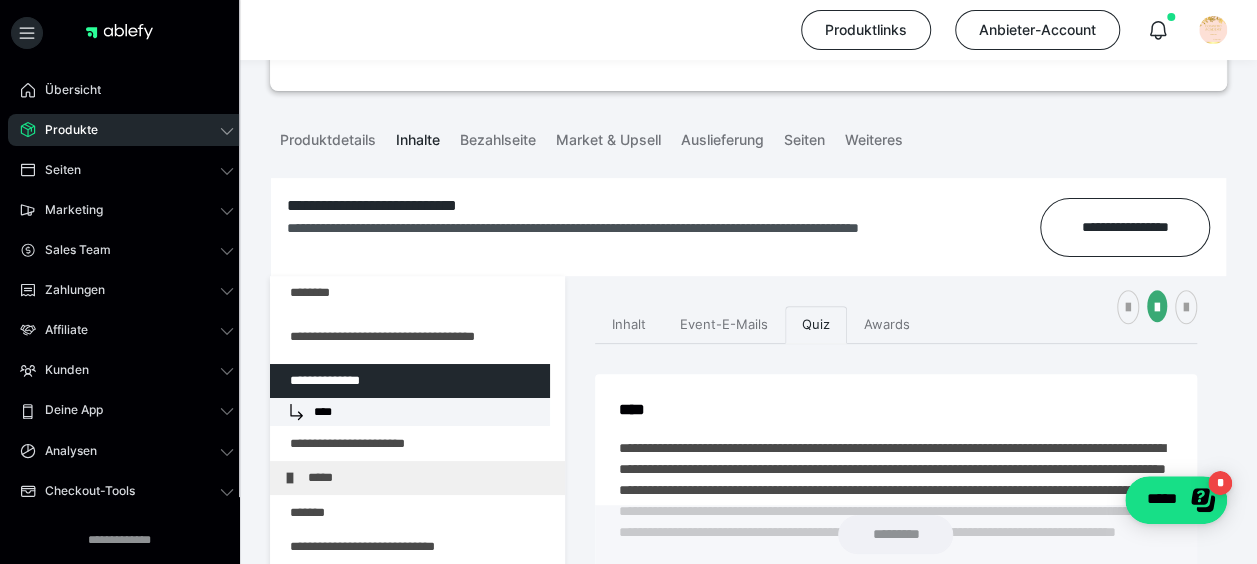 checkbox on "****" 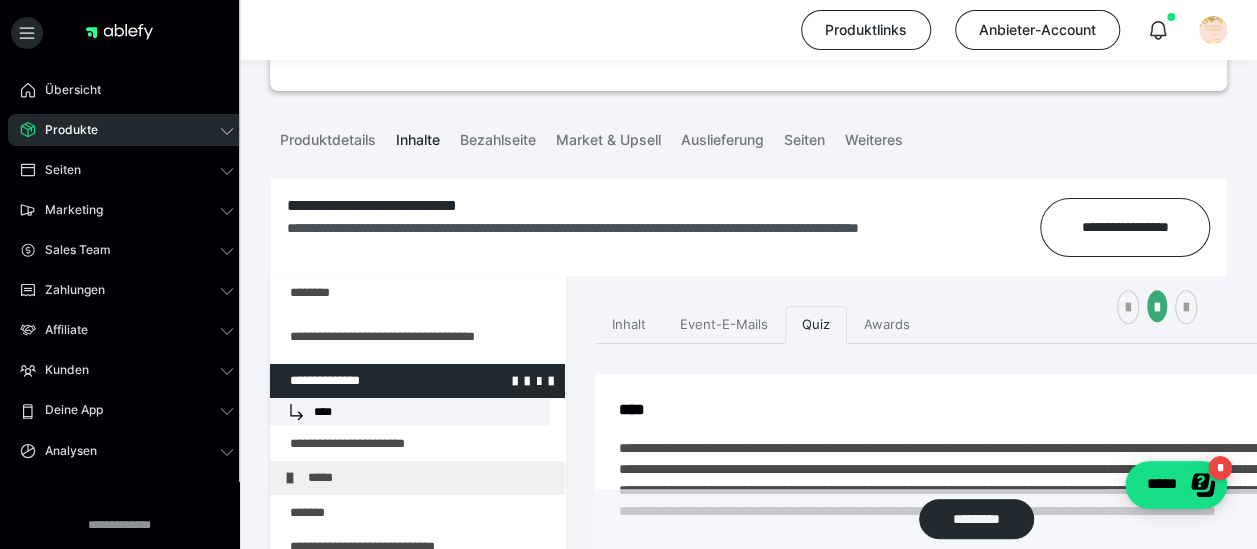 click on "****" at bounding box center (410, 412) 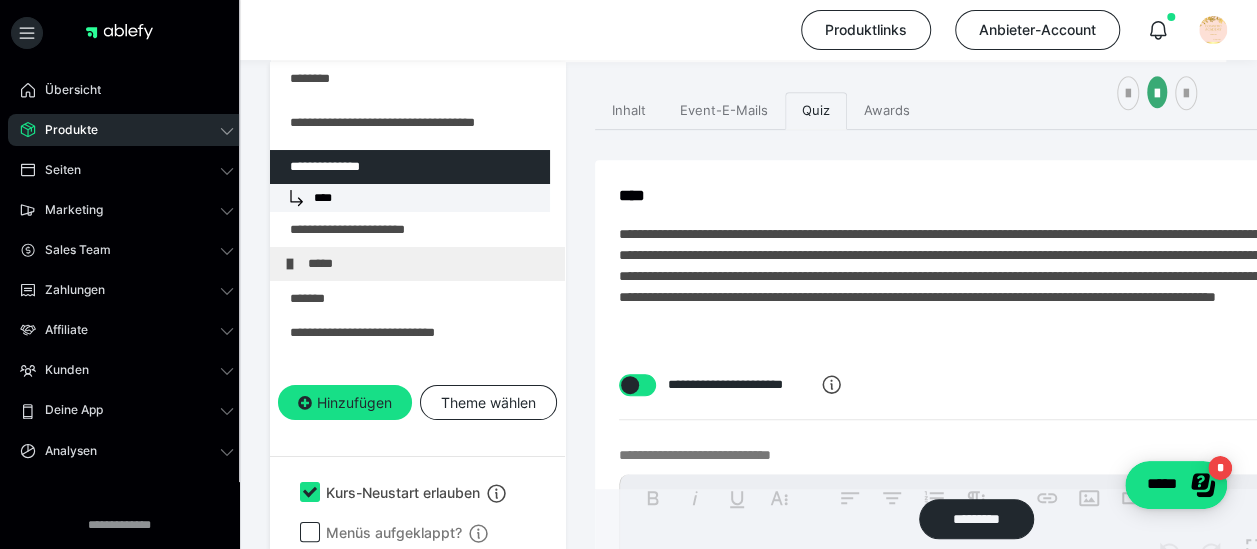 scroll, scrollTop: 300, scrollLeft: 0, axis: vertical 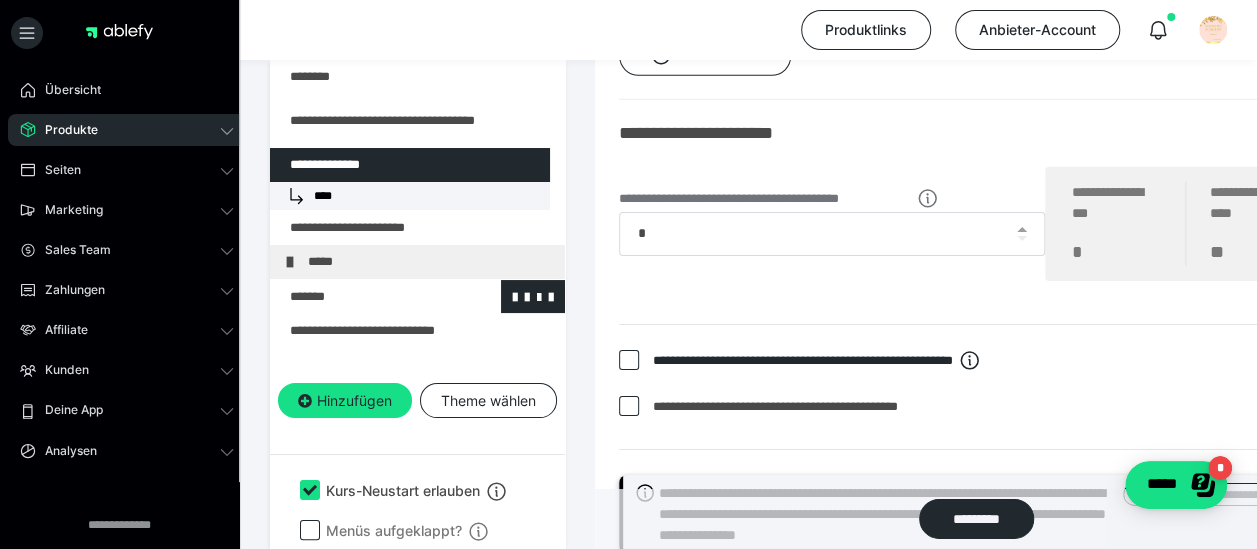 click at bounding box center (365, 297) 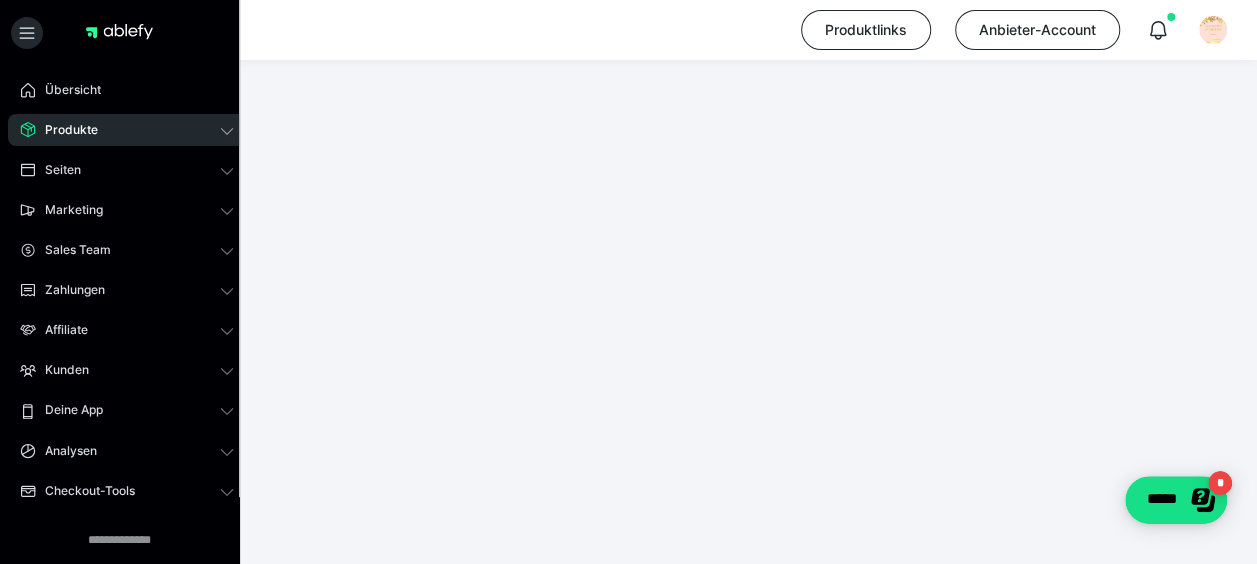 click at bounding box center (365, -207) 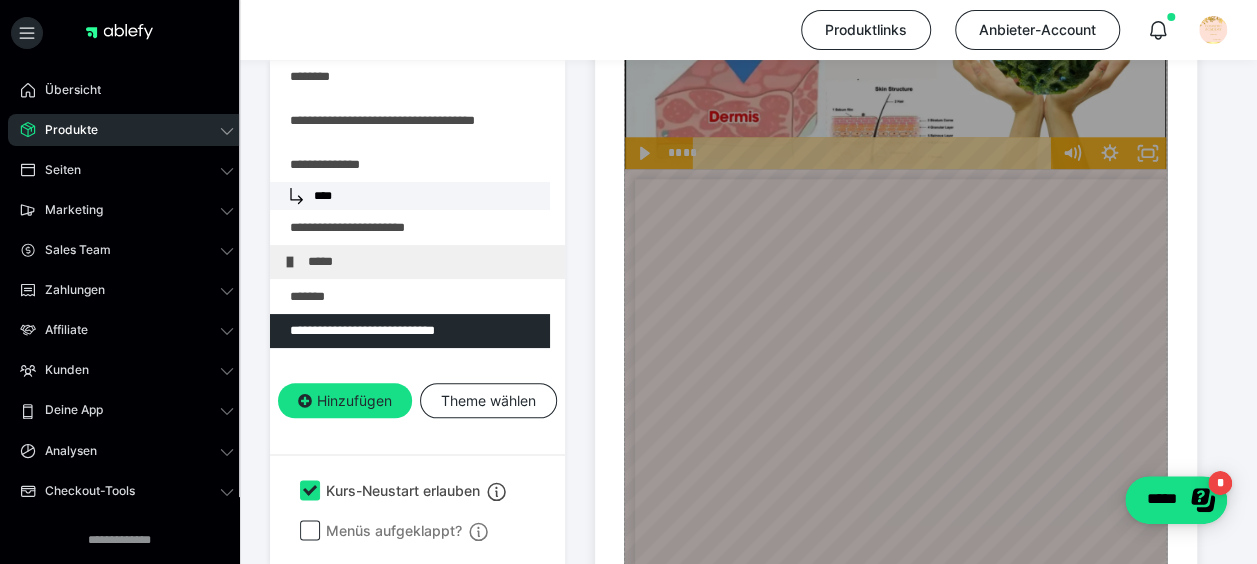 scroll, scrollTop: 1291, scrollLeft: 0, axis: vertical 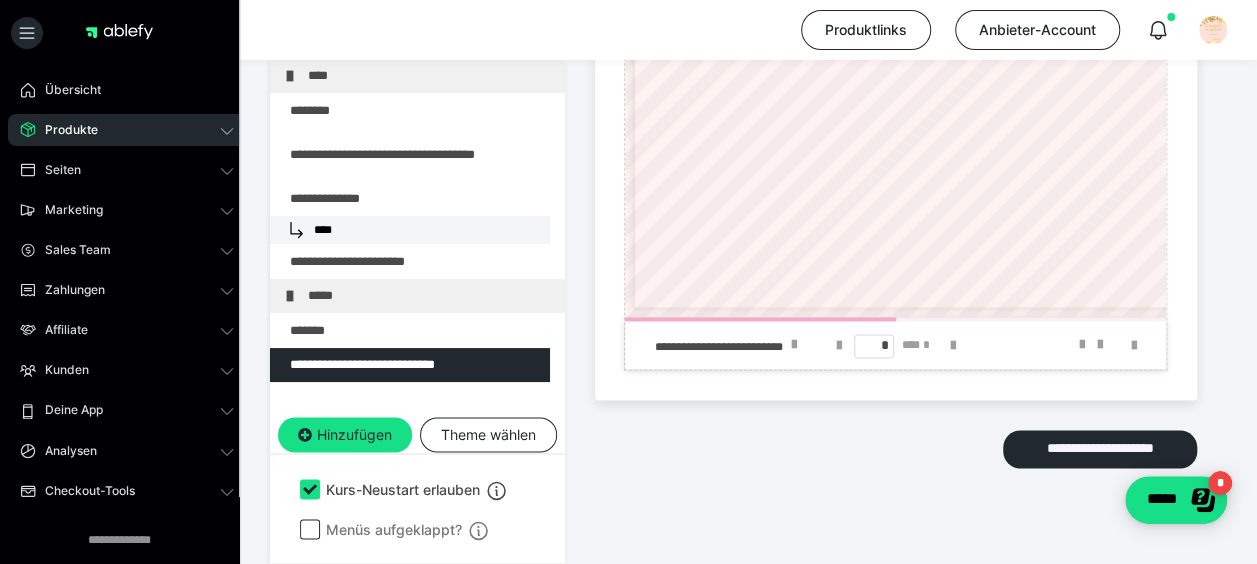 click on "Produkte" at bounding box center [64, 130] 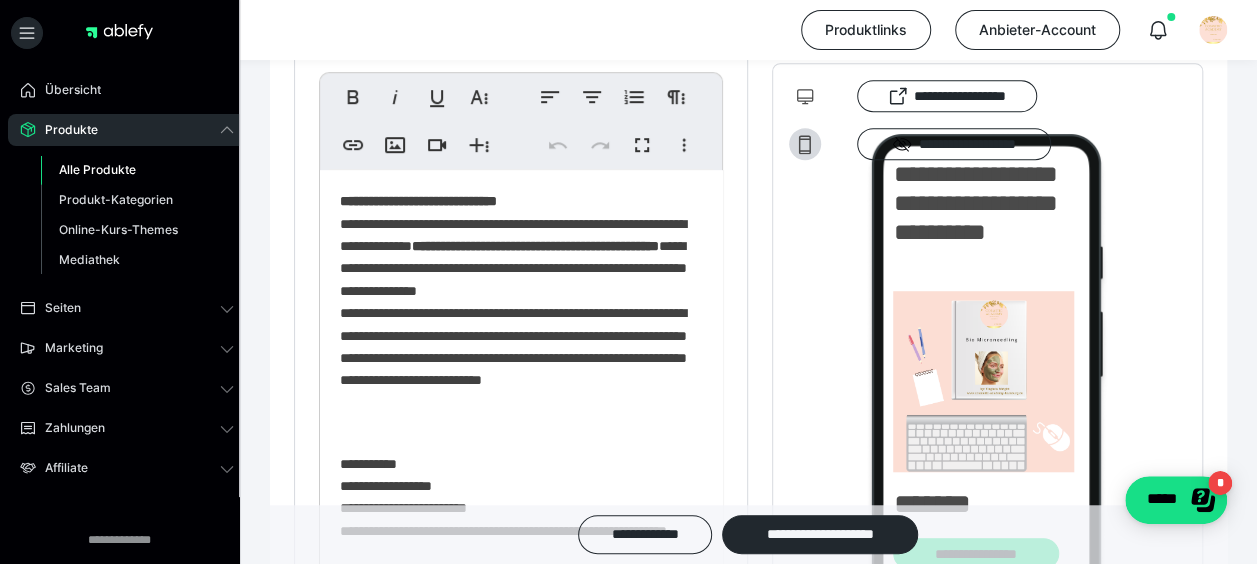 scroll, scrollTop: 391, scrollLeft: 0, axis: vertical 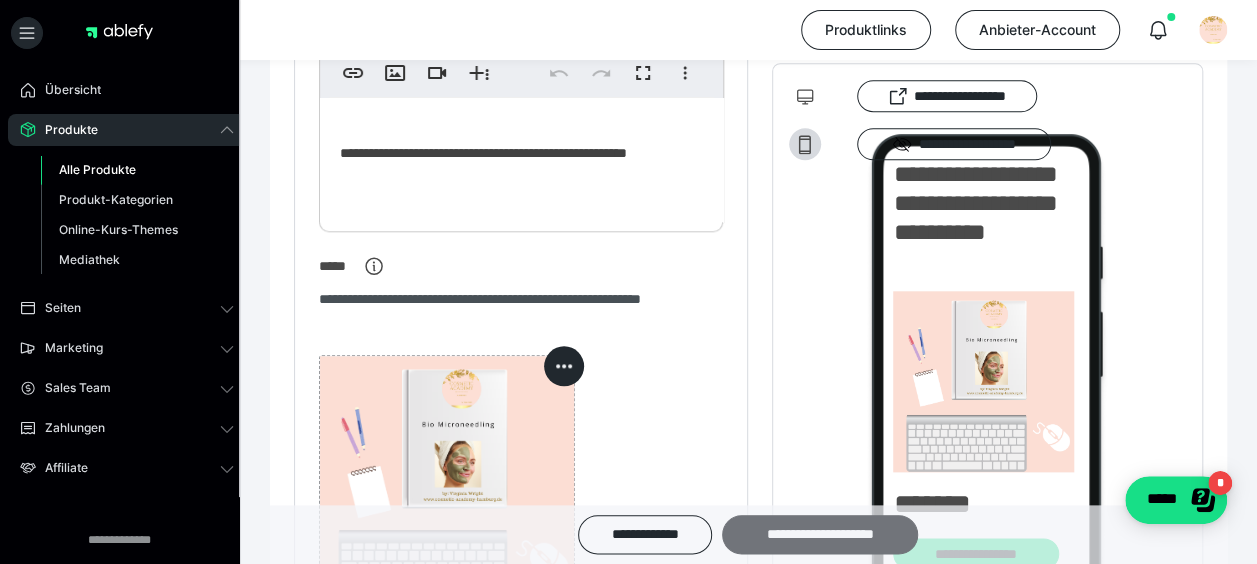click on "**********" at bounding box center (820, 534) 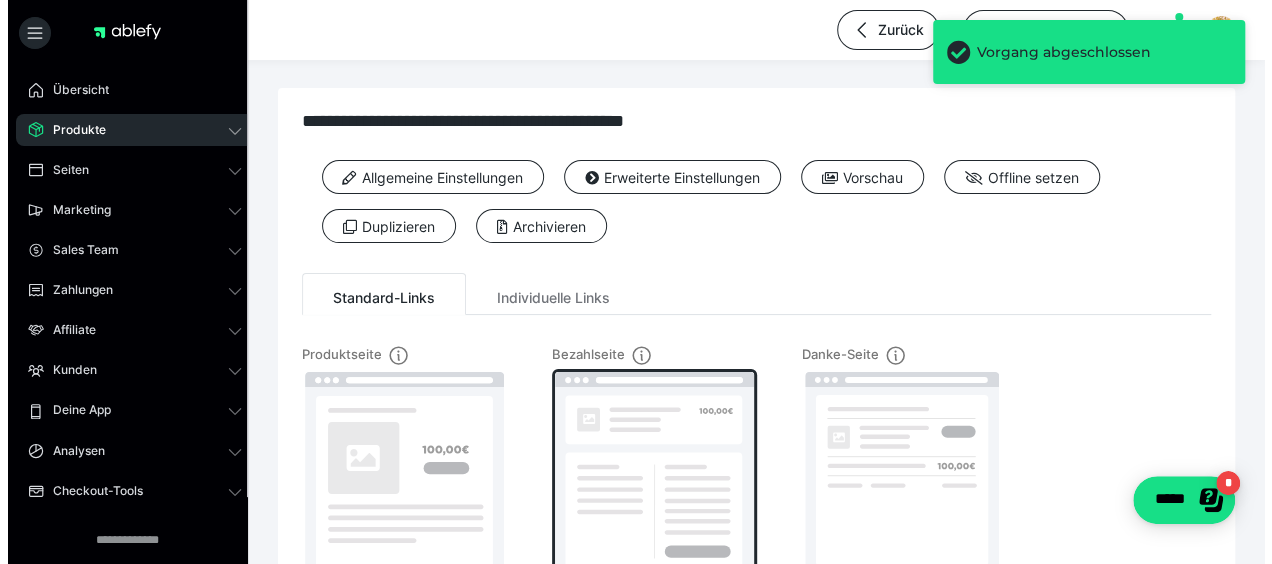 scroll, scrollTop: 0, scrollLeft: 0, axis: both 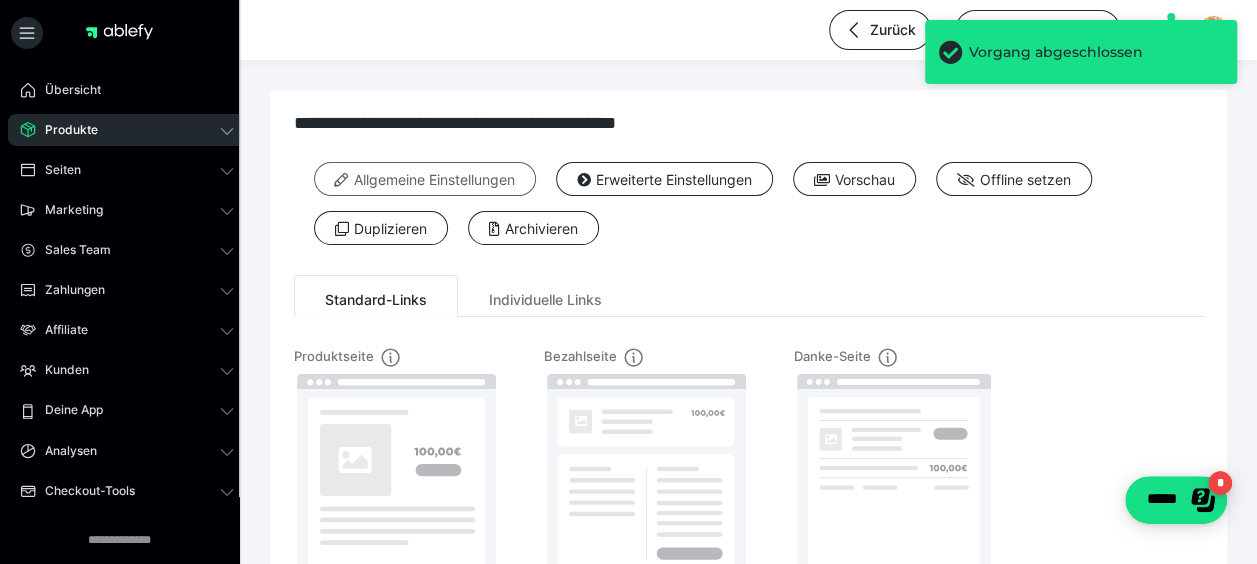 click on "Allgemeine Einstellungen" at bounding box center (425, 179) 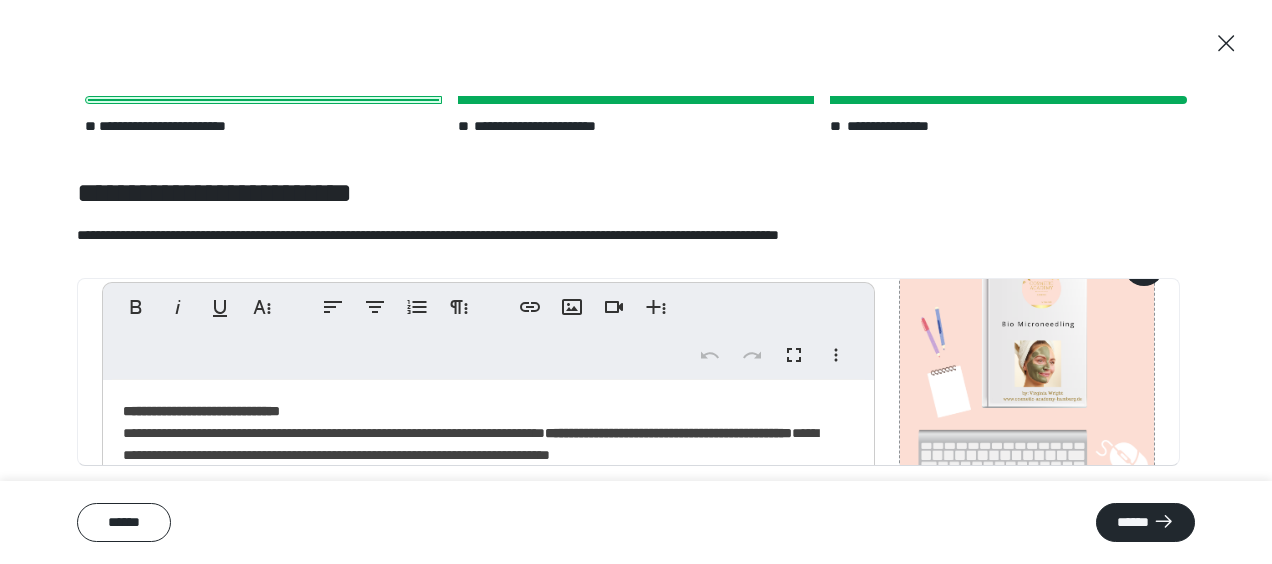 scroll, scrollTop: 200, scrollLeft: 0, axis: vertical 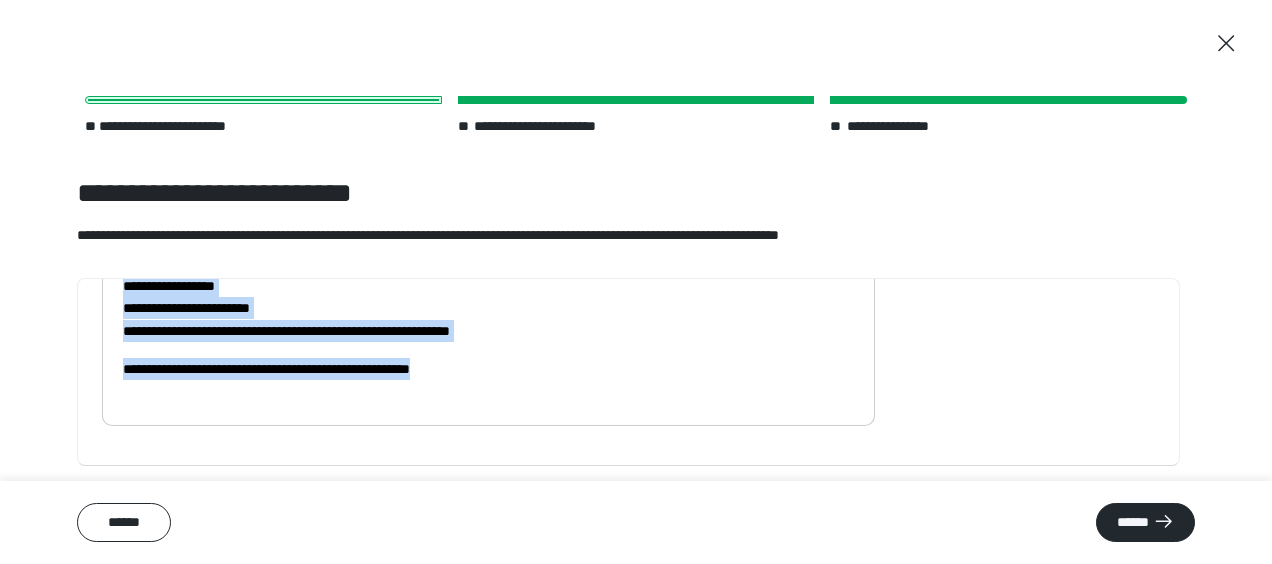 drag, startPoint x: 122, startPoint y: 381, endPoint x: 572, endPoint y: 436, distance: 453.34866 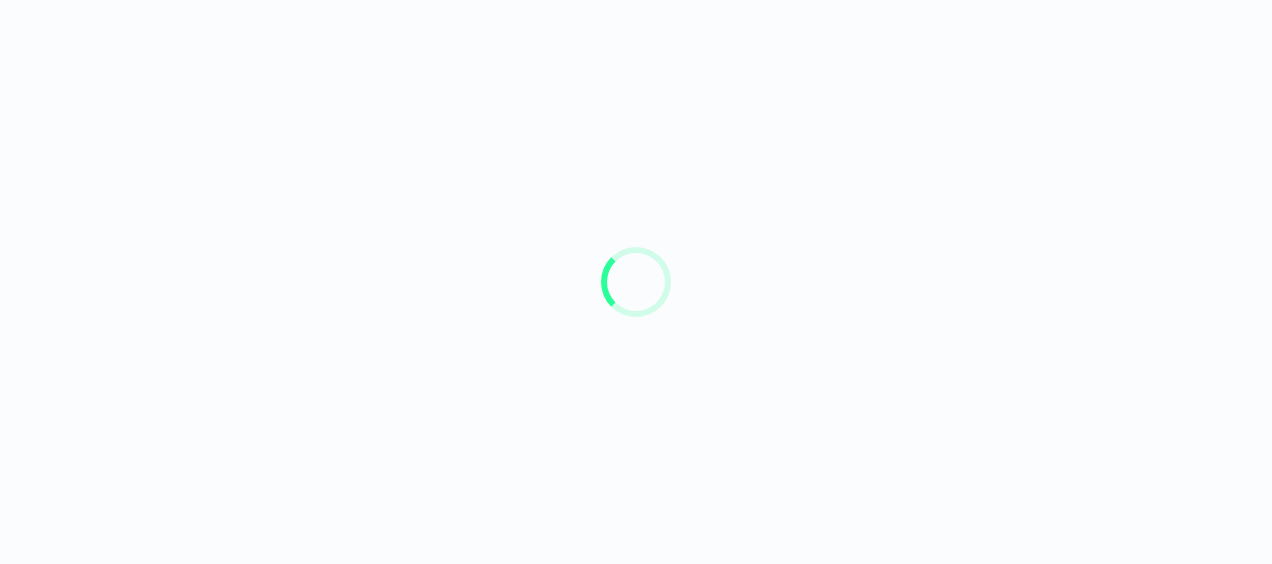 scroll, scrollTop: 0, scrollLeft: 0, axis: both 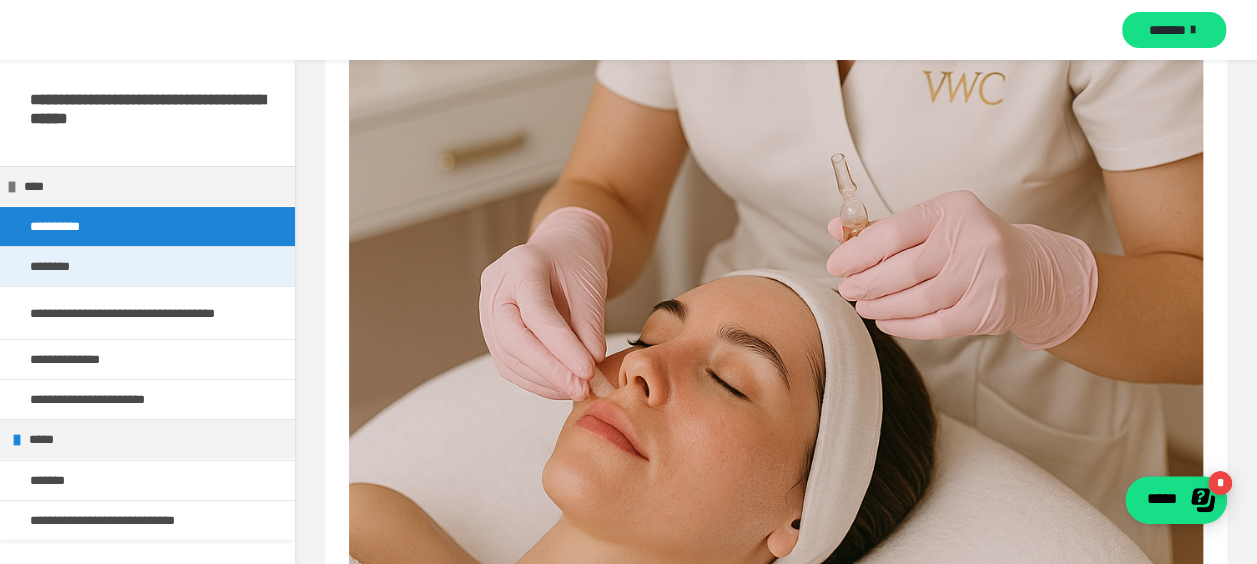 click on "********" at bounding box center [147, 266] 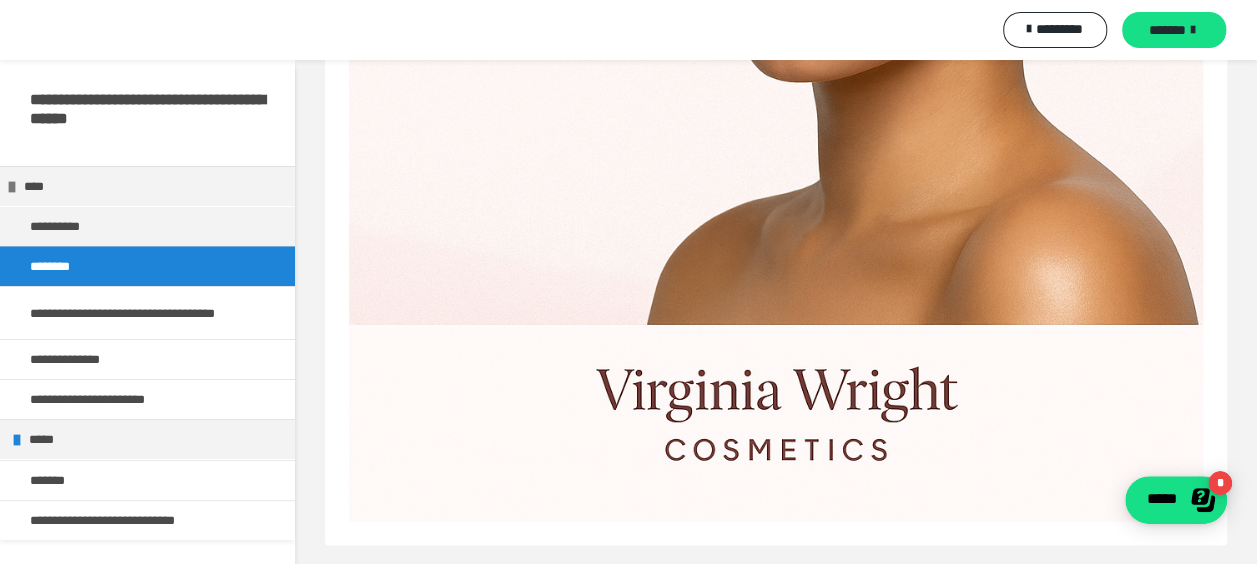 scroll, scrollTop: 1411, scrollLeft: 0, axis: vertical 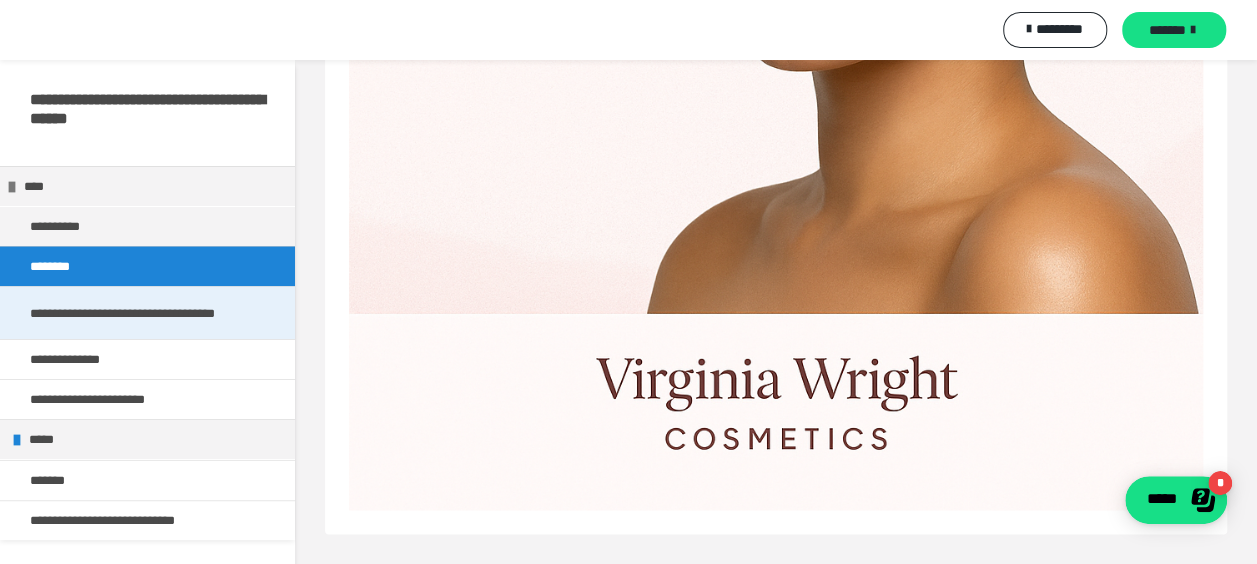 click on "**********" at bounding box center [147, 313] 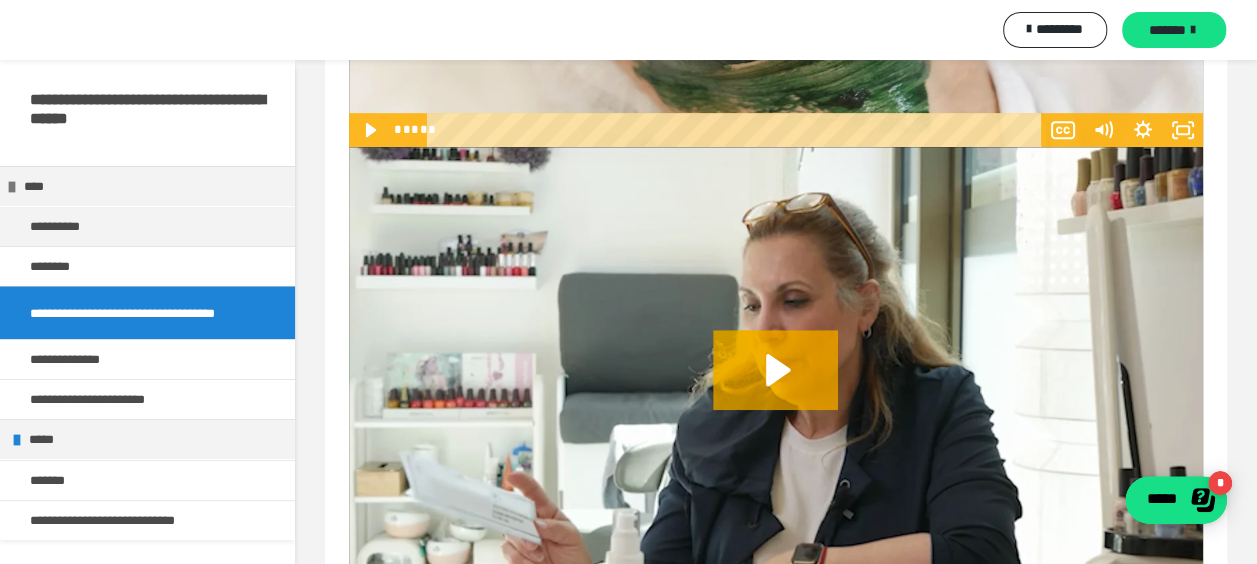 scroll, scrollTop: 591, scrollLeft: 0, axis: vertical 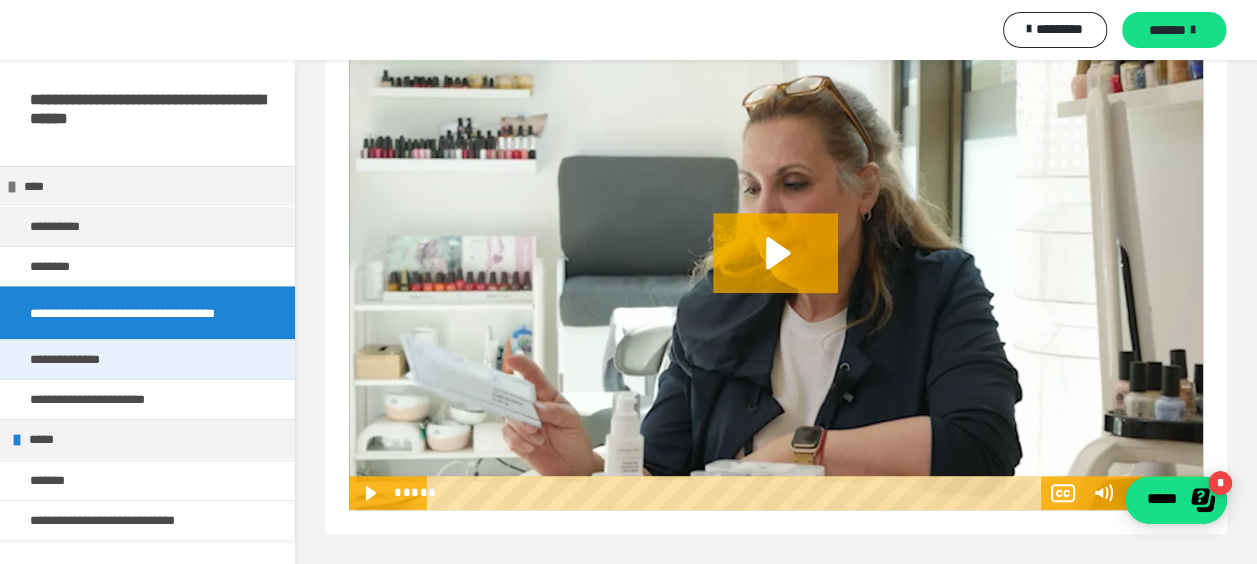 click on "**********" at bounding box center (80, 359) 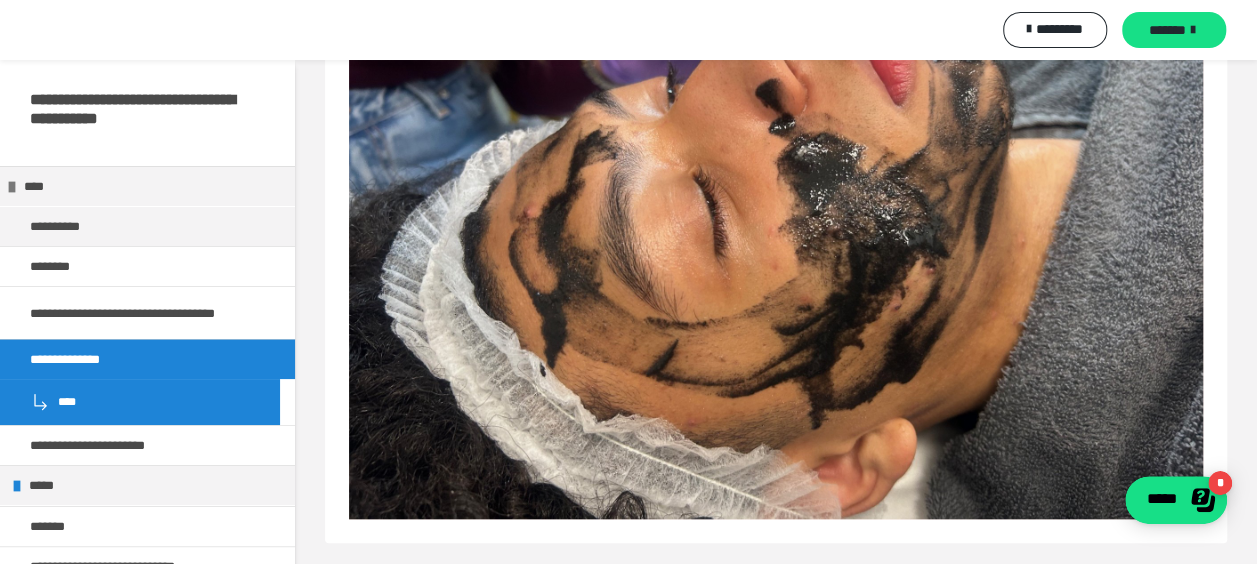 scroll, scrollTop: 771, scrollLeft: 0, axis: vertical 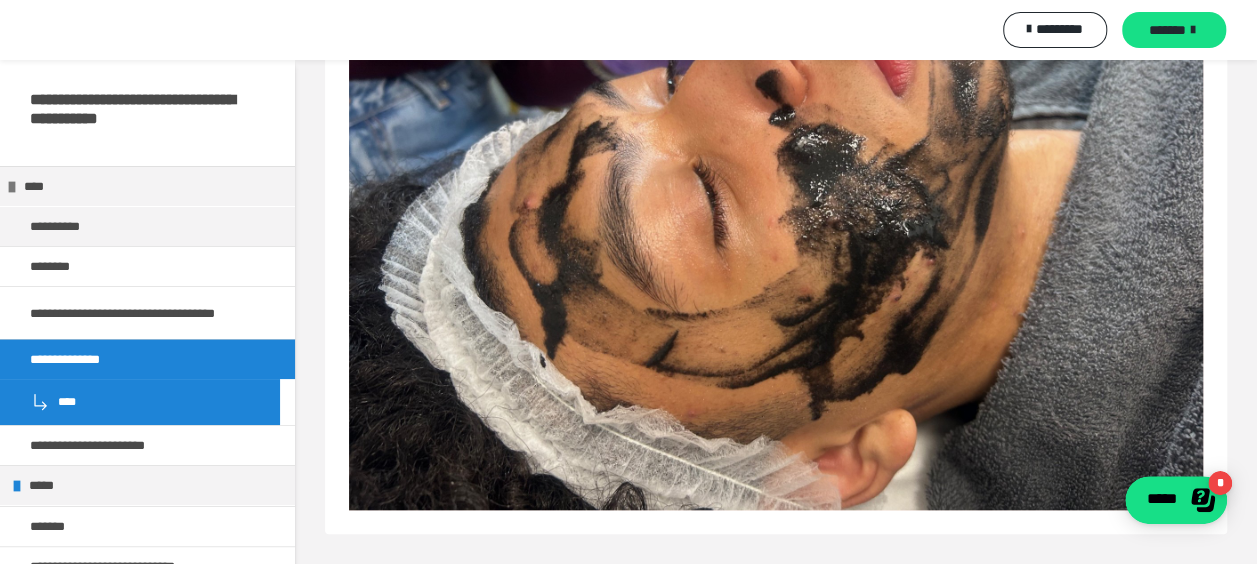 click on "****" at bounding box center (140, 402) 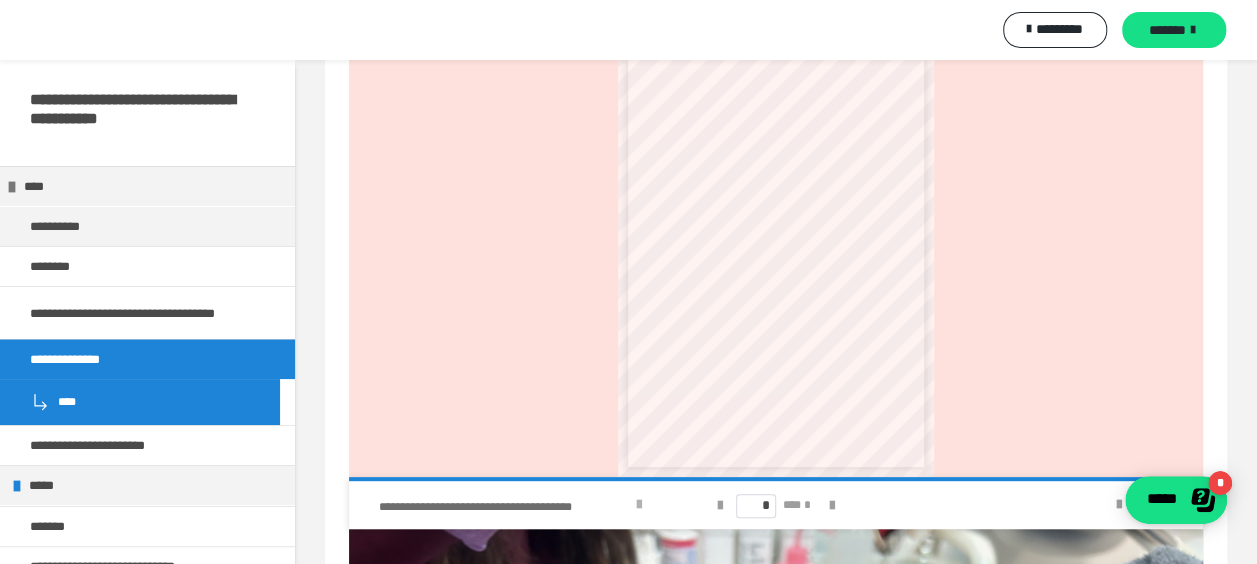 scroll, scrollTop: 0, scrollLeft: 0, axis: both 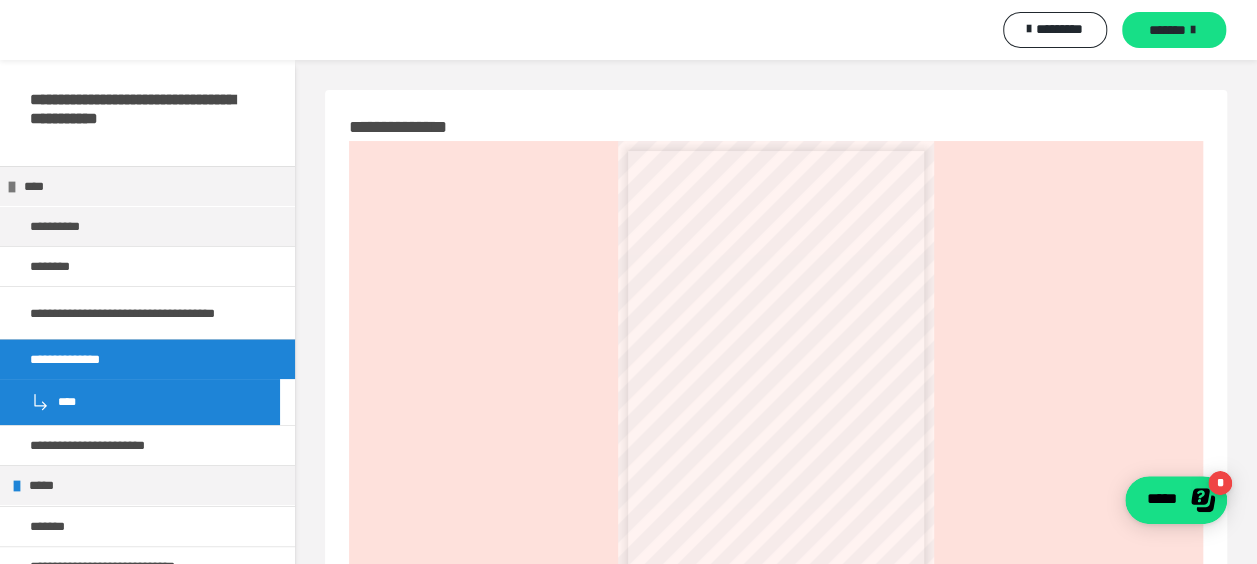 click on "****" at bounding box center [140, 402] 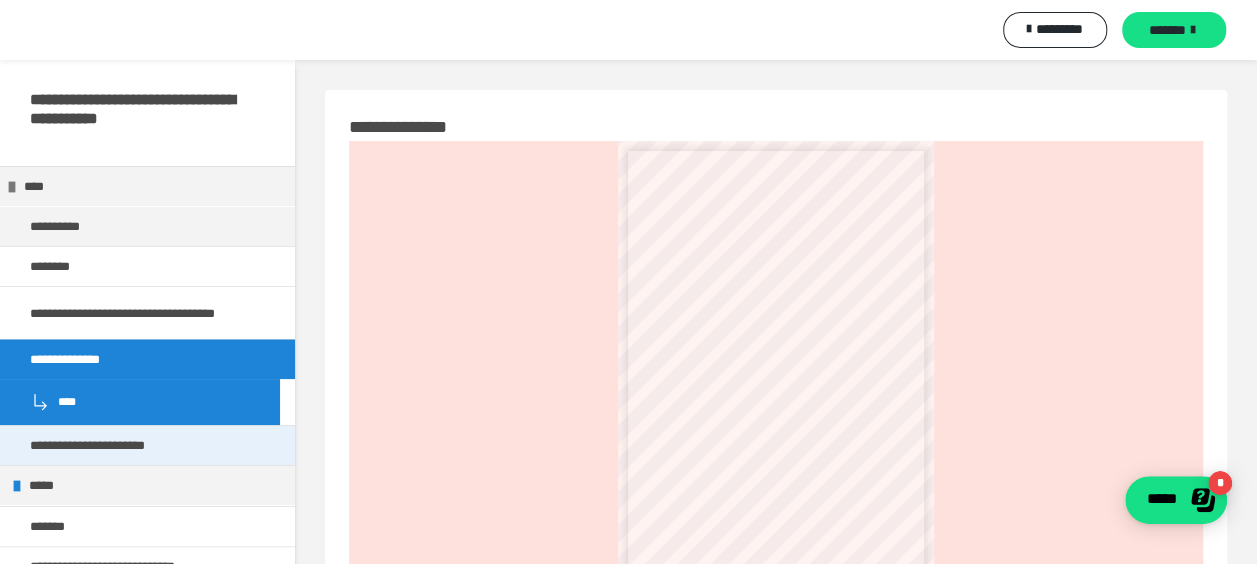 click on "**********" at bounding box center [110, 445] 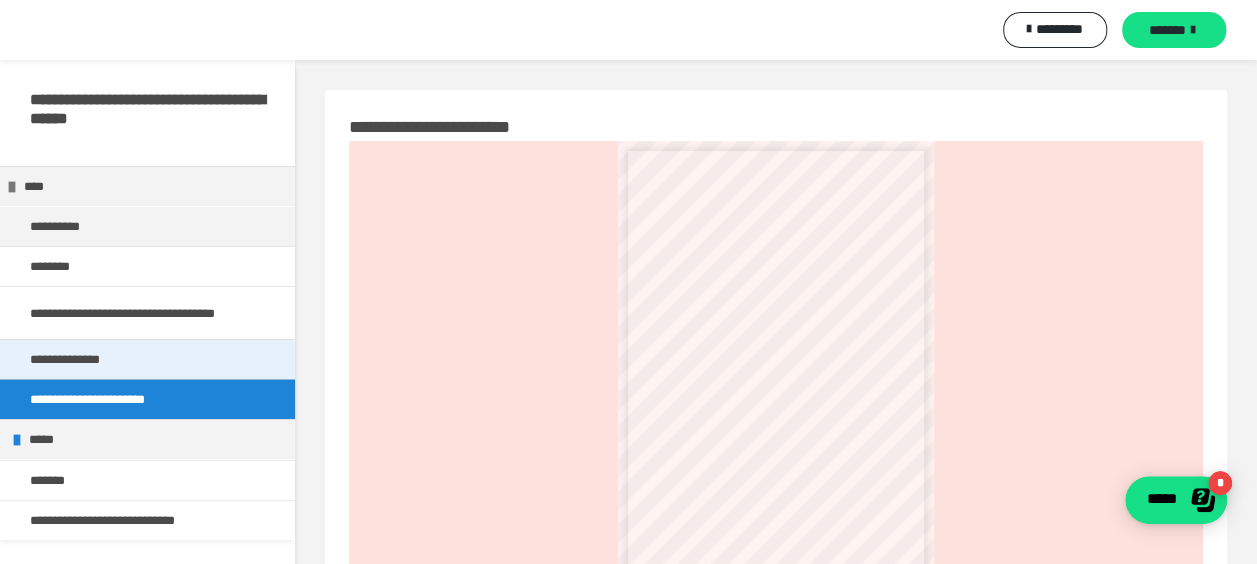 click on "**********" at bounding box center [80, 359] 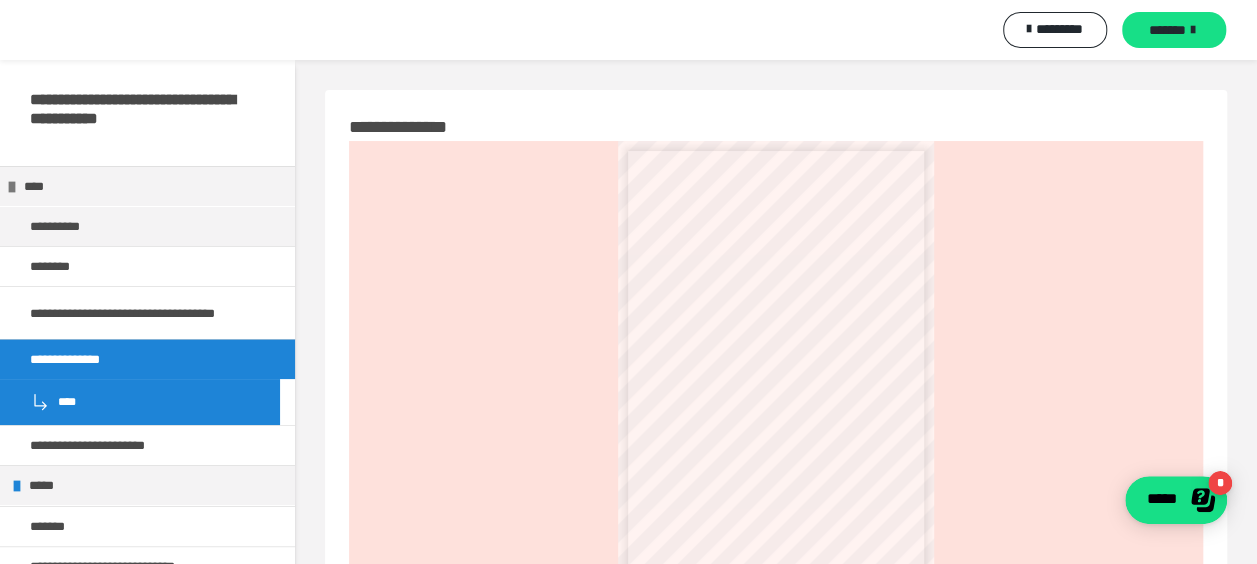 click on "****" at bounding box center [140, 402] 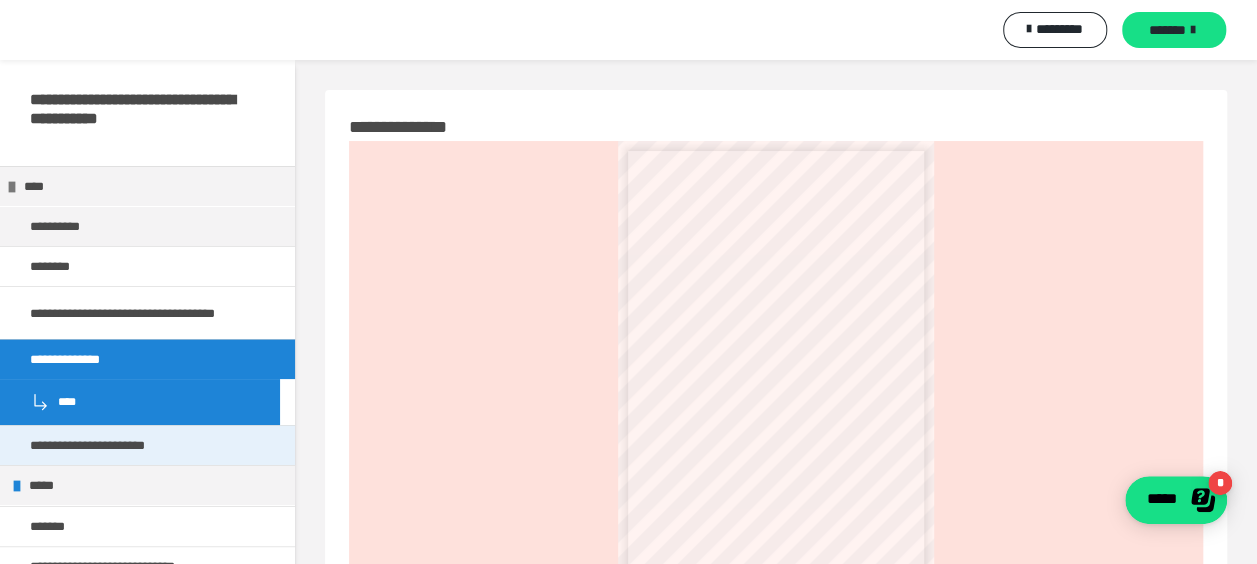 click on "**********" at bounding box center [110, 445] 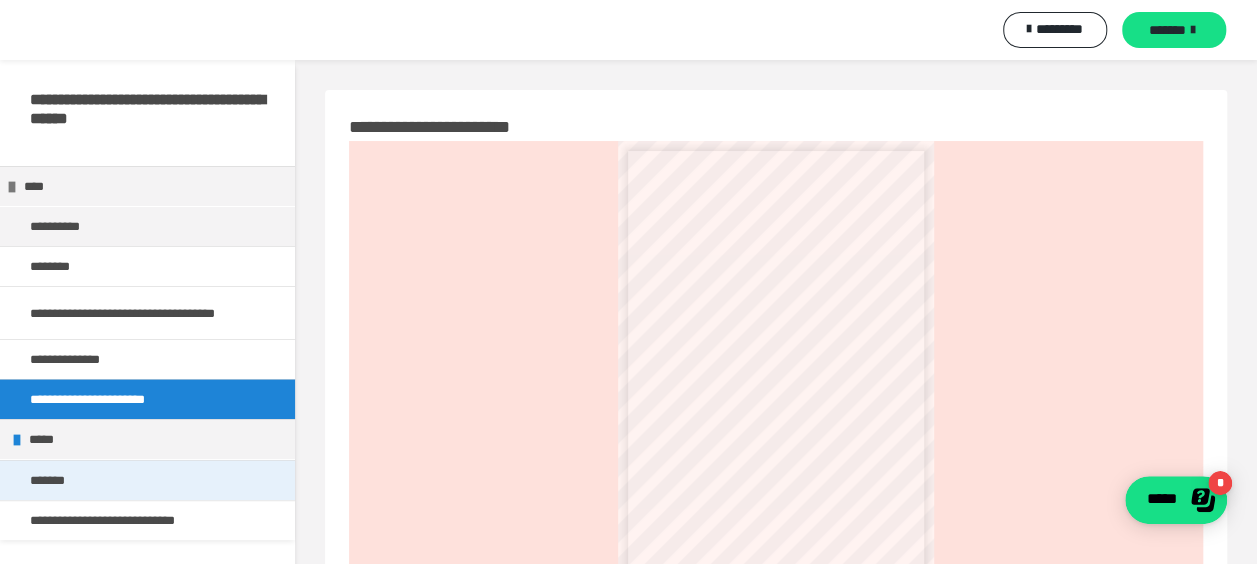 click on "*******" at bounding box center [54, 480] 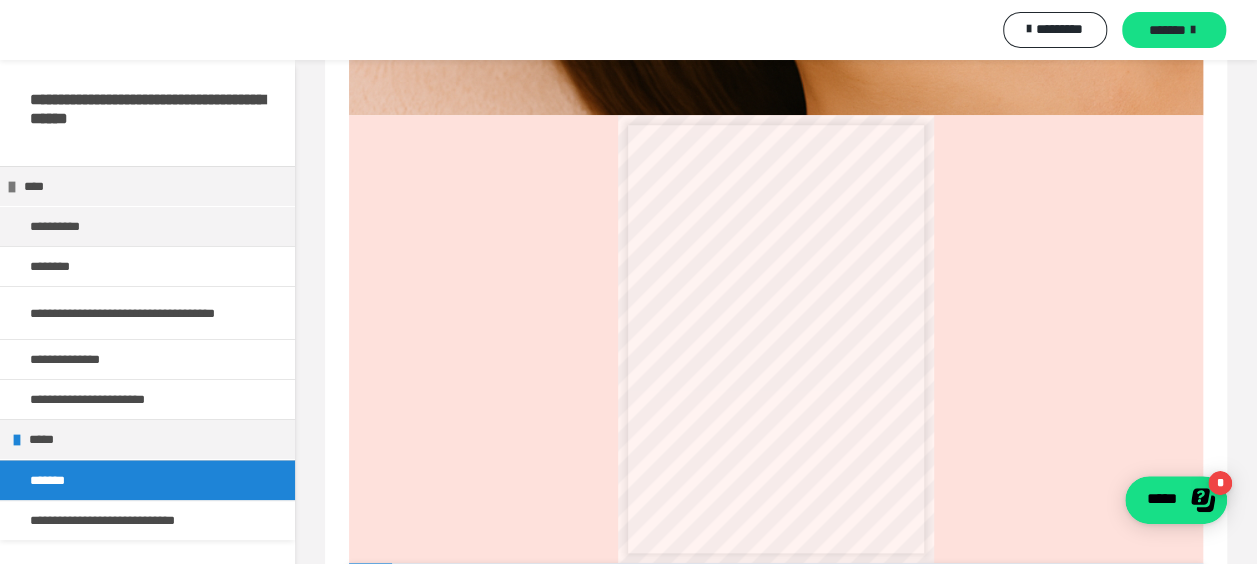 scroll, scrollTop: 900, scrollLeft: 0, axis: vertical 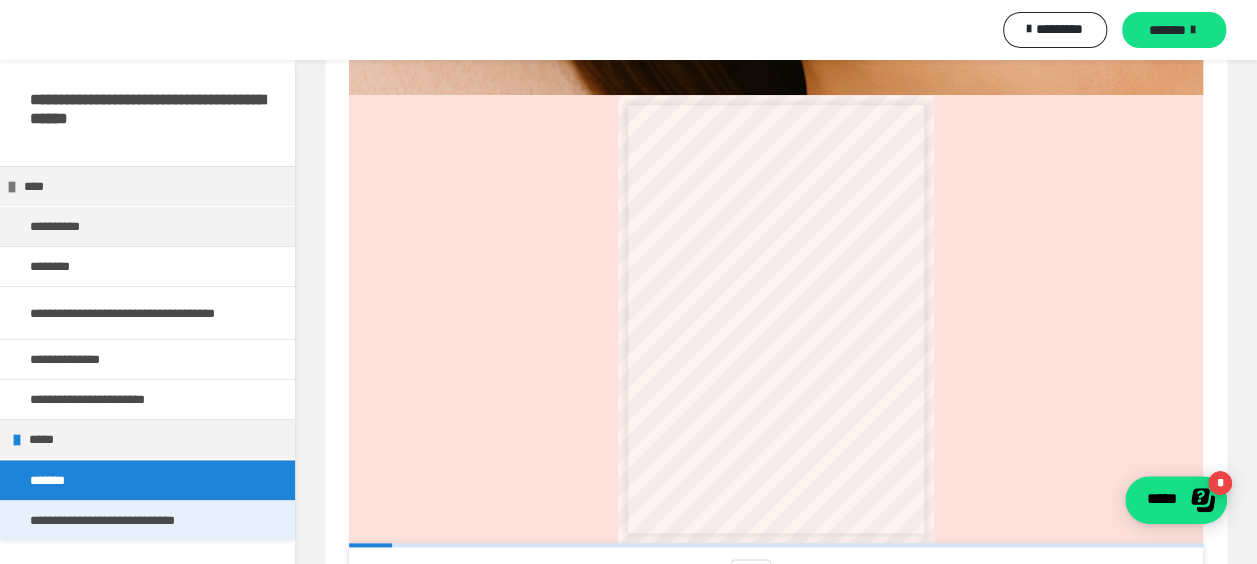 click on "**********" at bounding box center (130, 520) 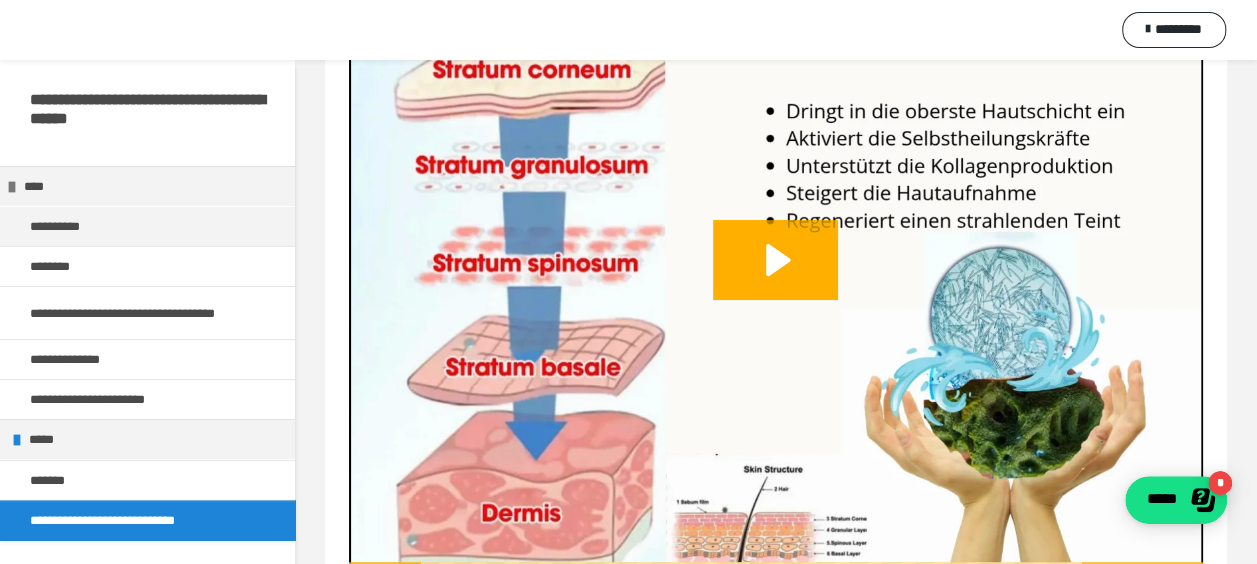 scroll, scrollTop: 0, scrollLeft: 0, axis: both 